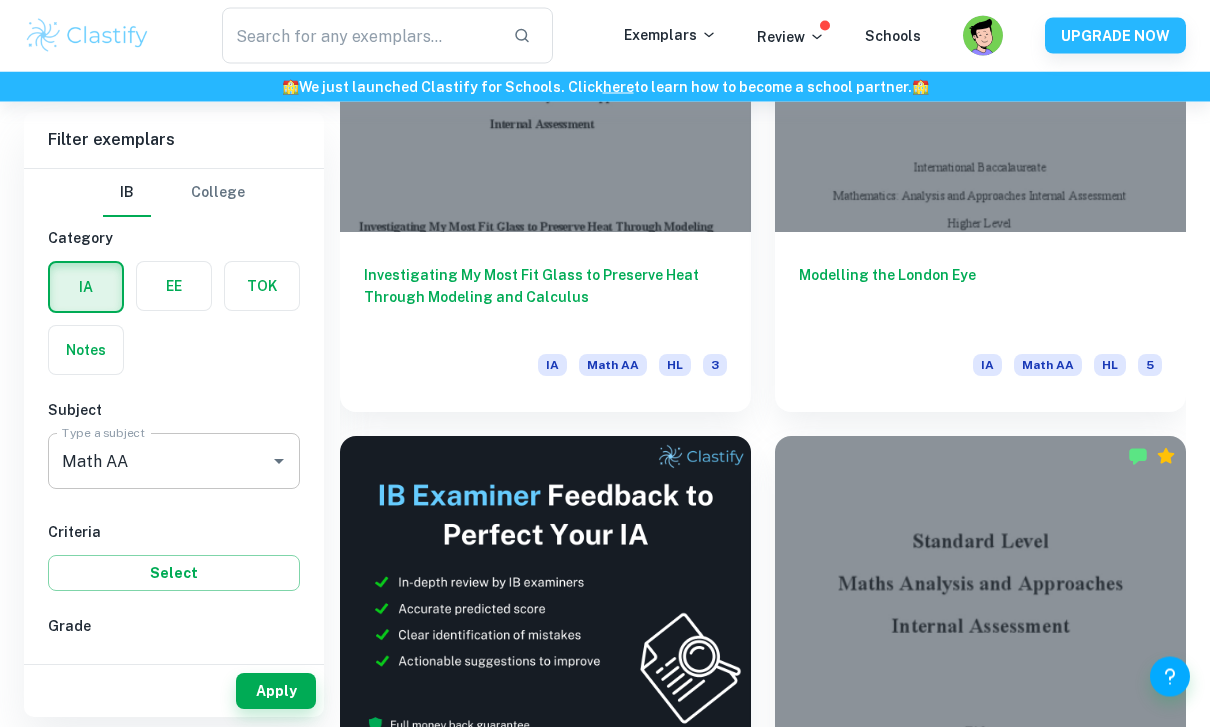 scroll, scrollTop: 750, scrollLeft: 0, axis: vertical 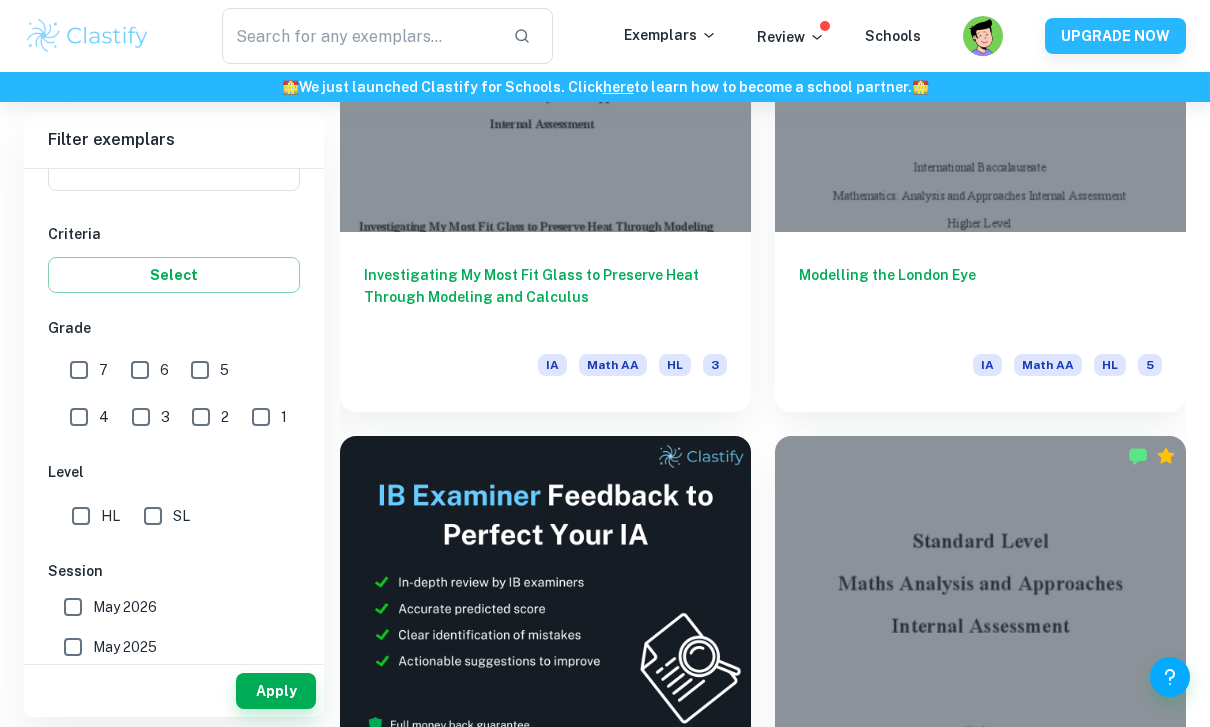 click on "HL" at bounding box center [81, 516] 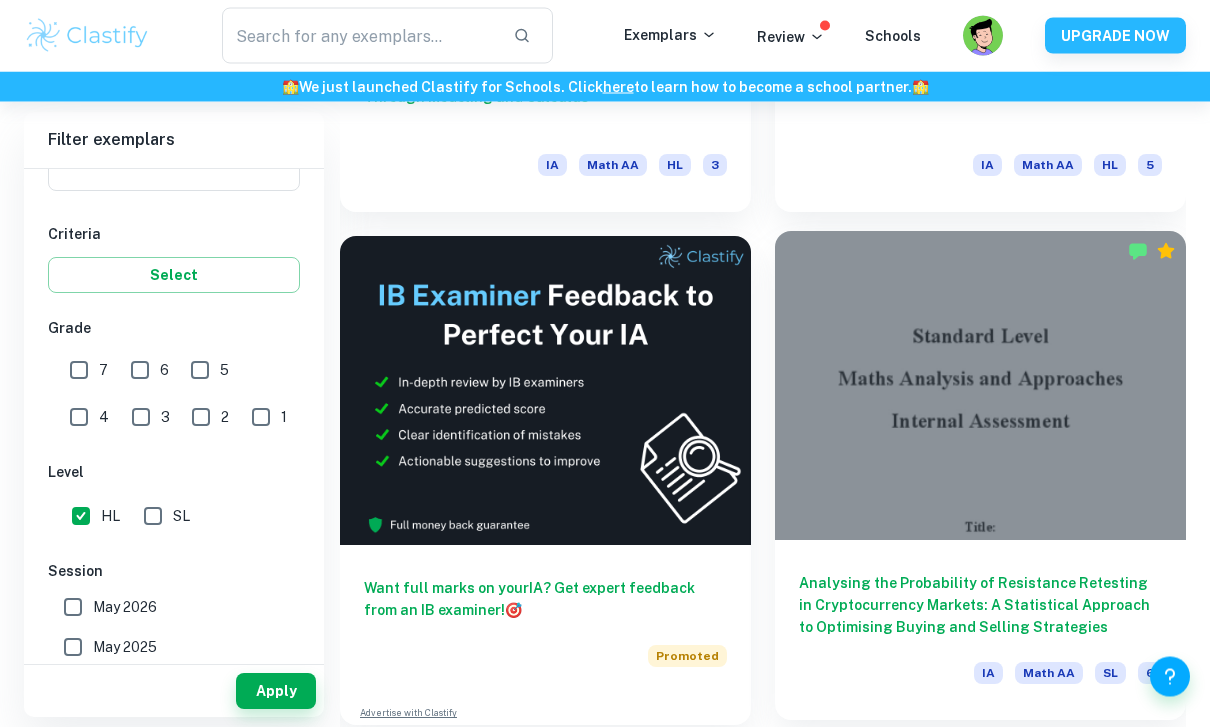 scroll, scrollTop: 917, scrollLeft: 0, axis: vertical 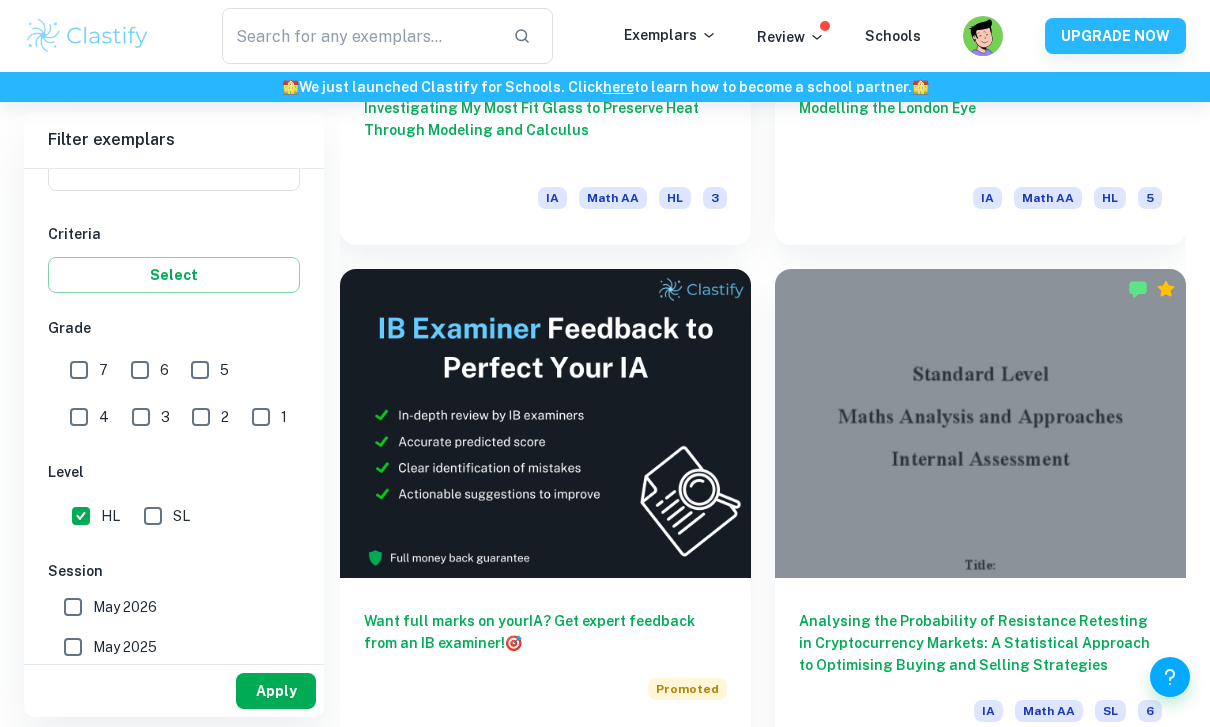click on "Apply" at bounding box center (276, 691) 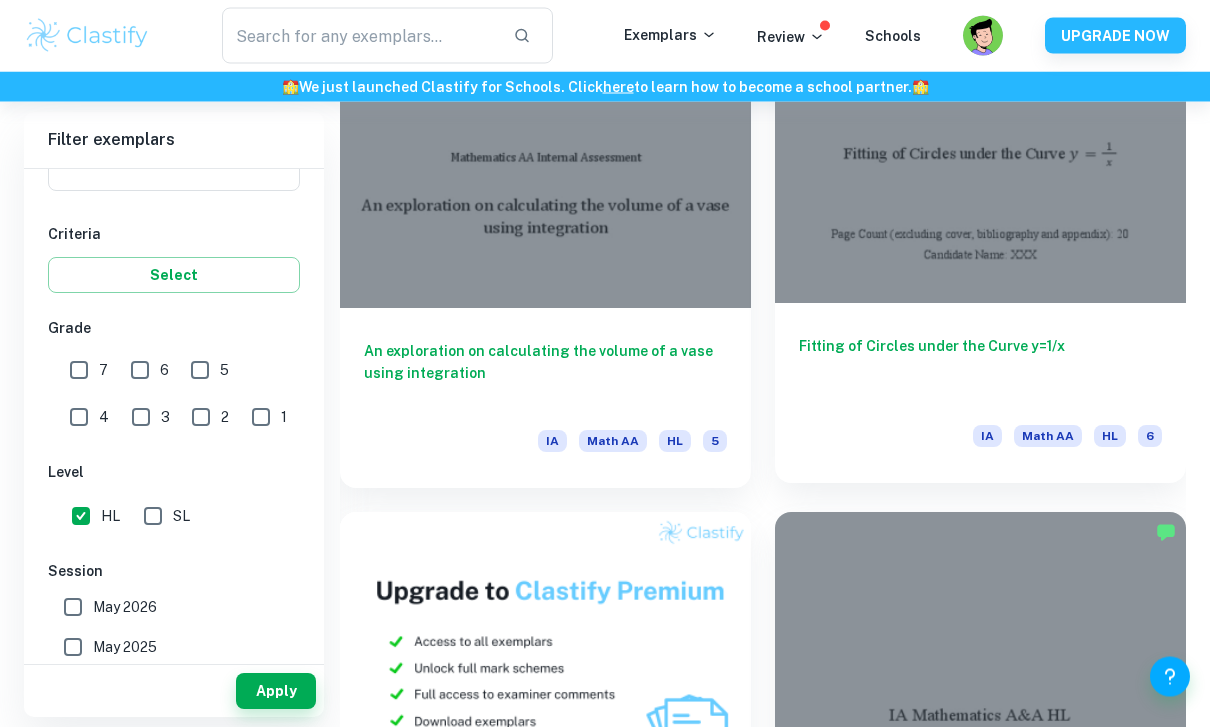 scroll, scrollTop: 1699, scrollLeft: 0, axis: vertical 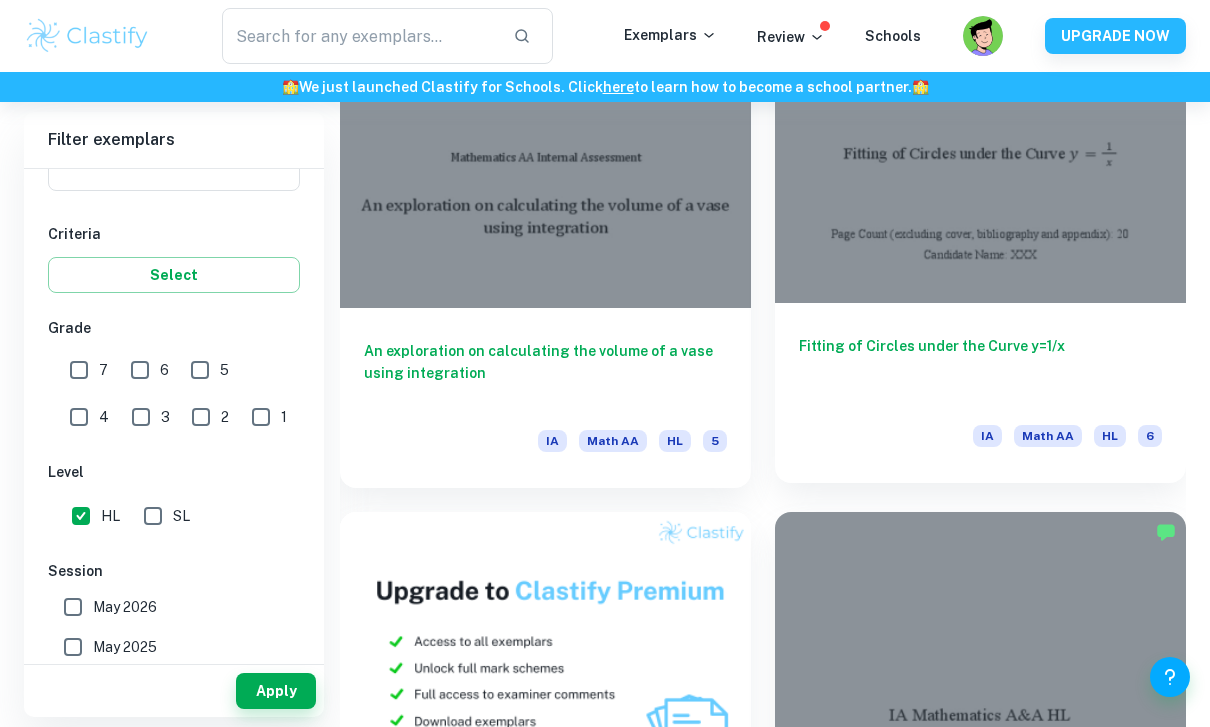 click on "7" at bounding box center (79, 370) 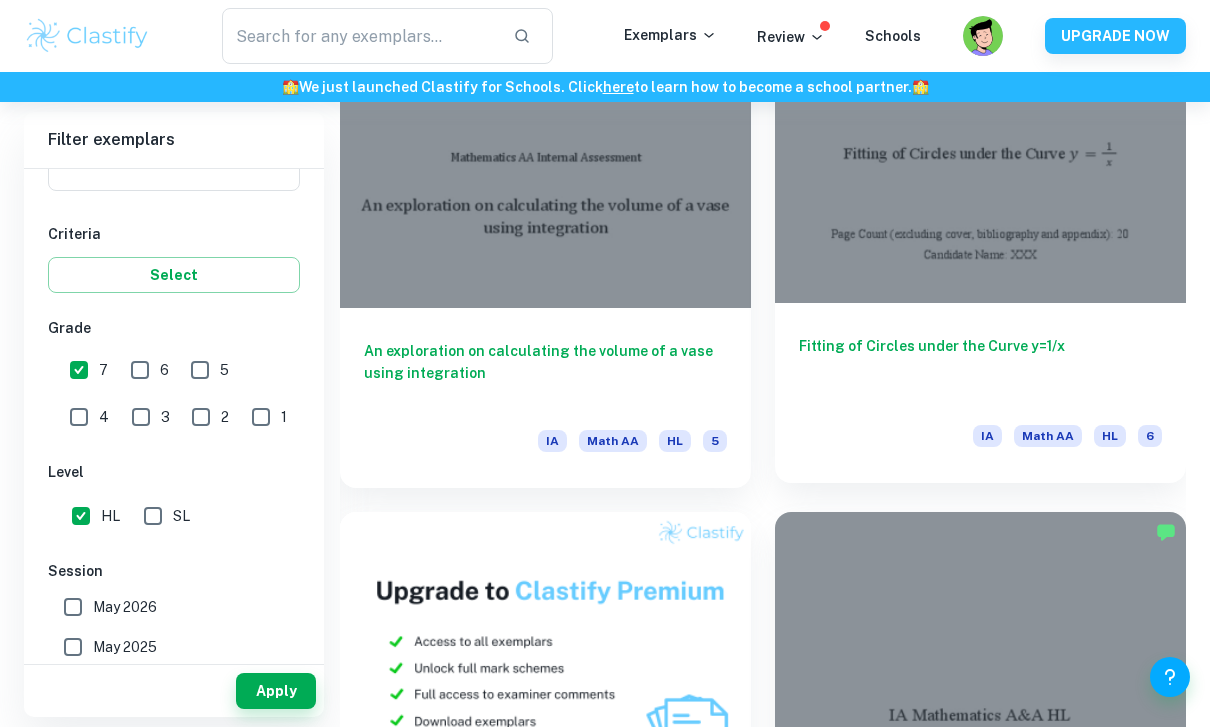 click on "We value your privacy We use cookies to enhance your browsing experience, serve personalised ads or content, and analyse our traffic. By clicking "Accept All", you consent to our use of cookies.   Cookie Policy Customise   Reject All   Accept All   Customise Consent Preferences   We use cookies to help you navigate efficiently and perform certain functions. You will find detailed information about all cookies under each consent category below. The cookies that are categorised as "Necessary" are stored on your browser as they are essential for enabling the basic functionalities of the site. ...  Show more For more information on how Google's third-party cookies operate and handle your data, see:   Google Privacy Policy Necessary Always Active Necessary cookies are required to enable the basic features of this site, such as providing secure log-in or adjusting your consent preferences. These cookies do not store any personally identifiable data. Functional Analytics Performance Advertisement Uncategorised" at bounding box center [605, -1336] 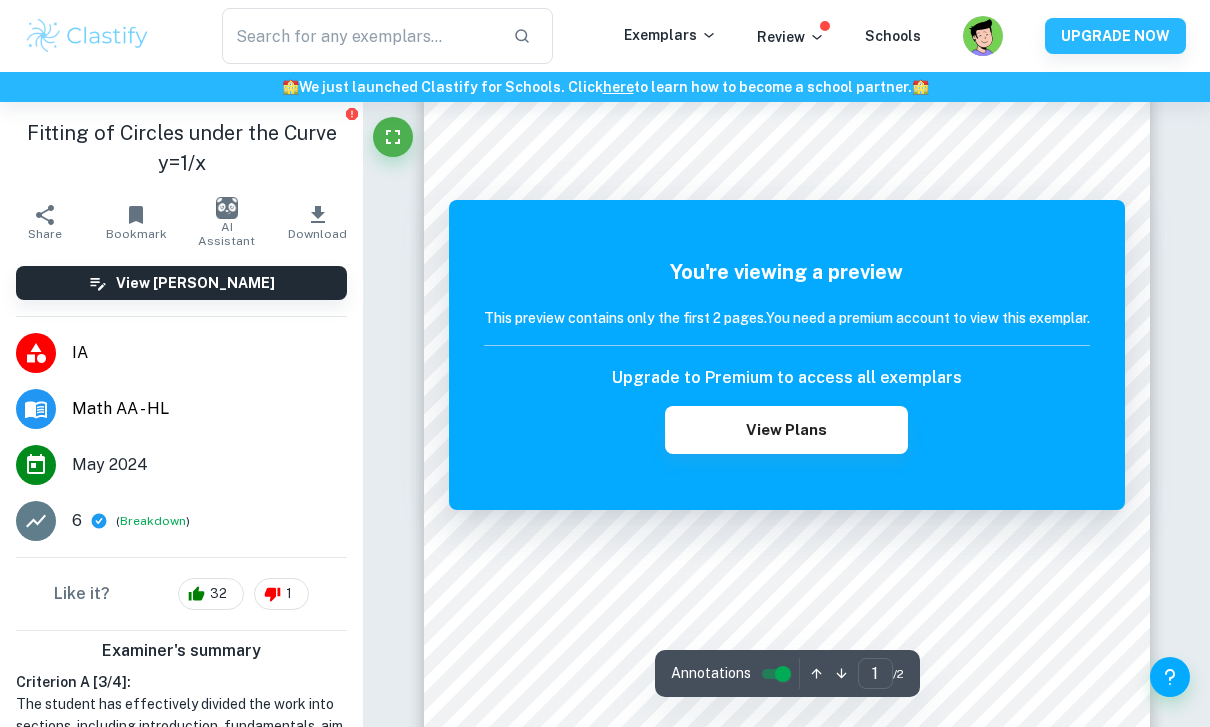 scroll, scrollTop: 0, scrollLeft: 0, axis: both 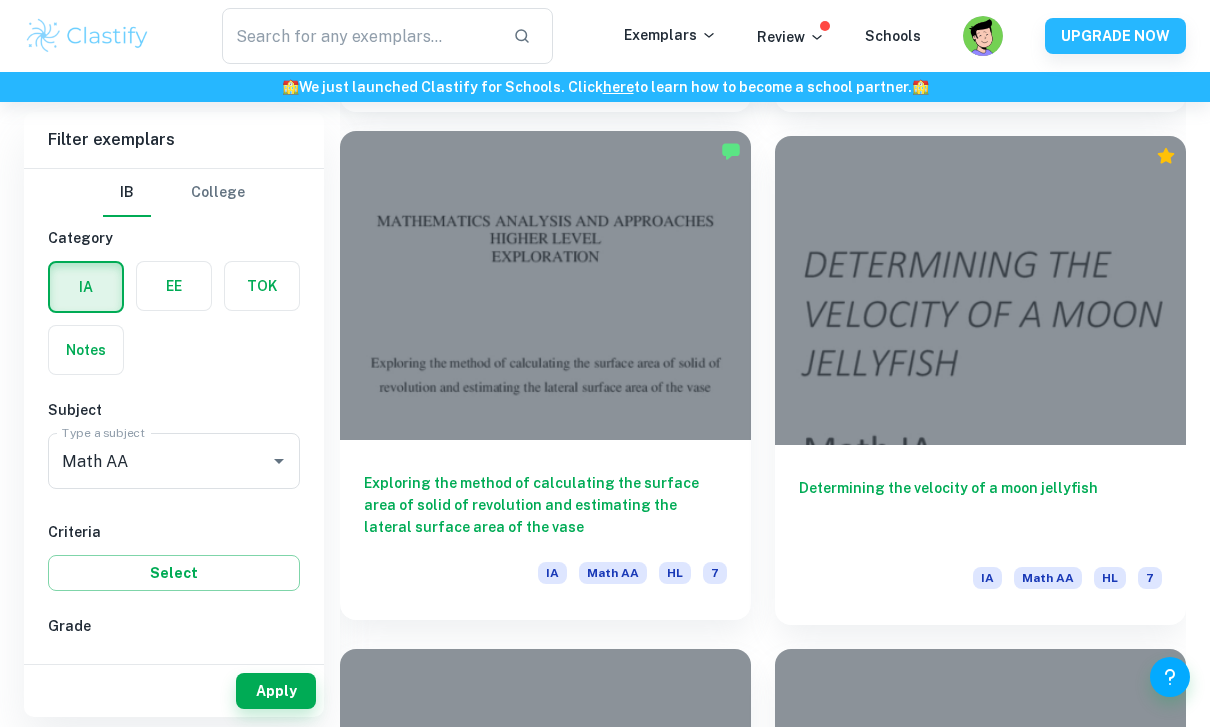 click at bounding box center (545, 285) 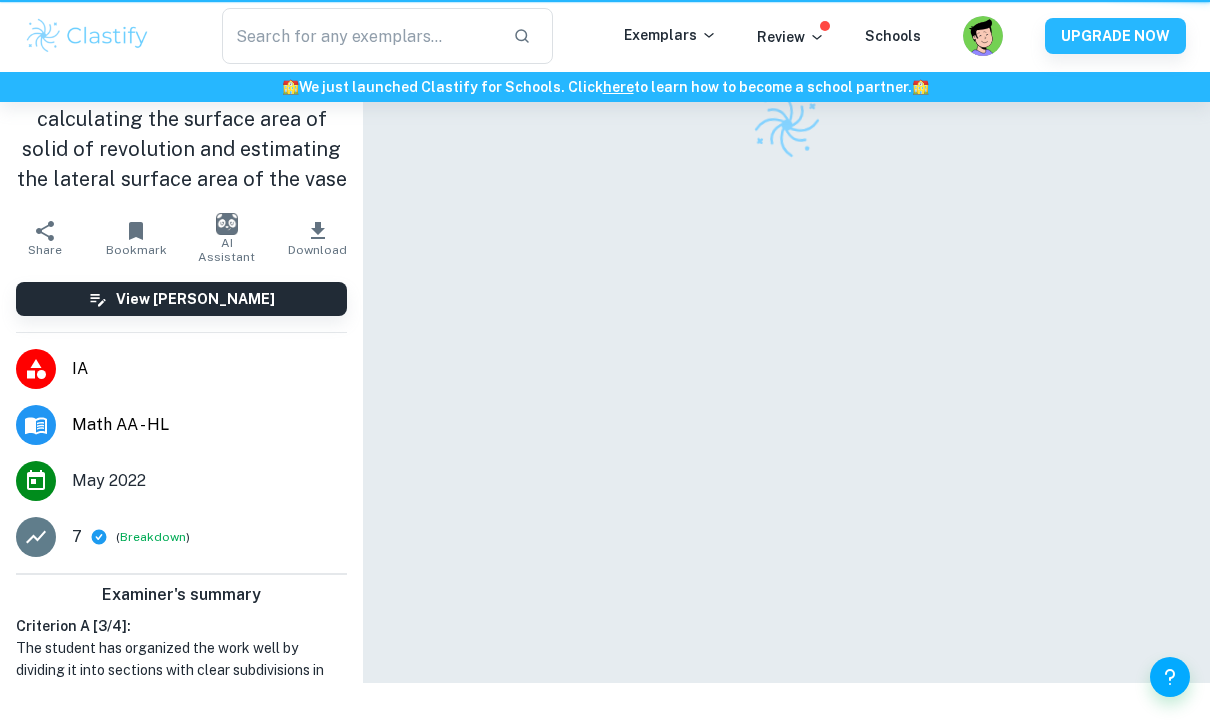 scroll, scrollTop: 0, scrollLeft: 0, axis: both 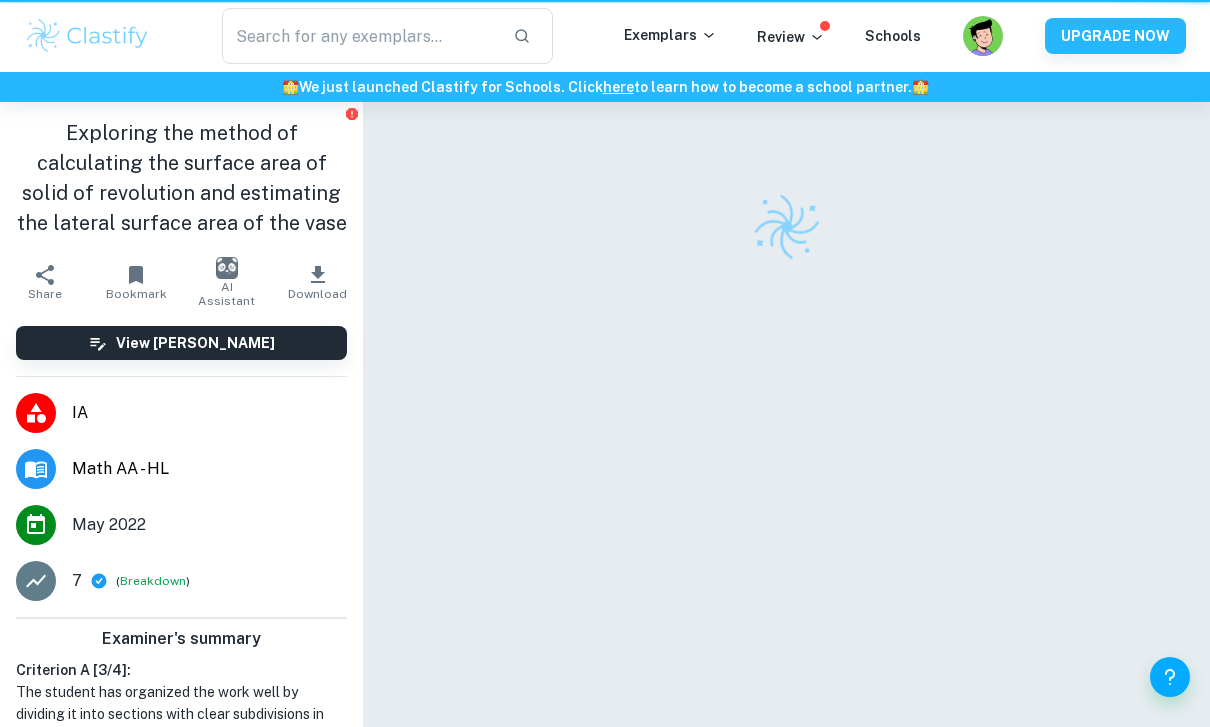 click at bounding box center (786, 443) 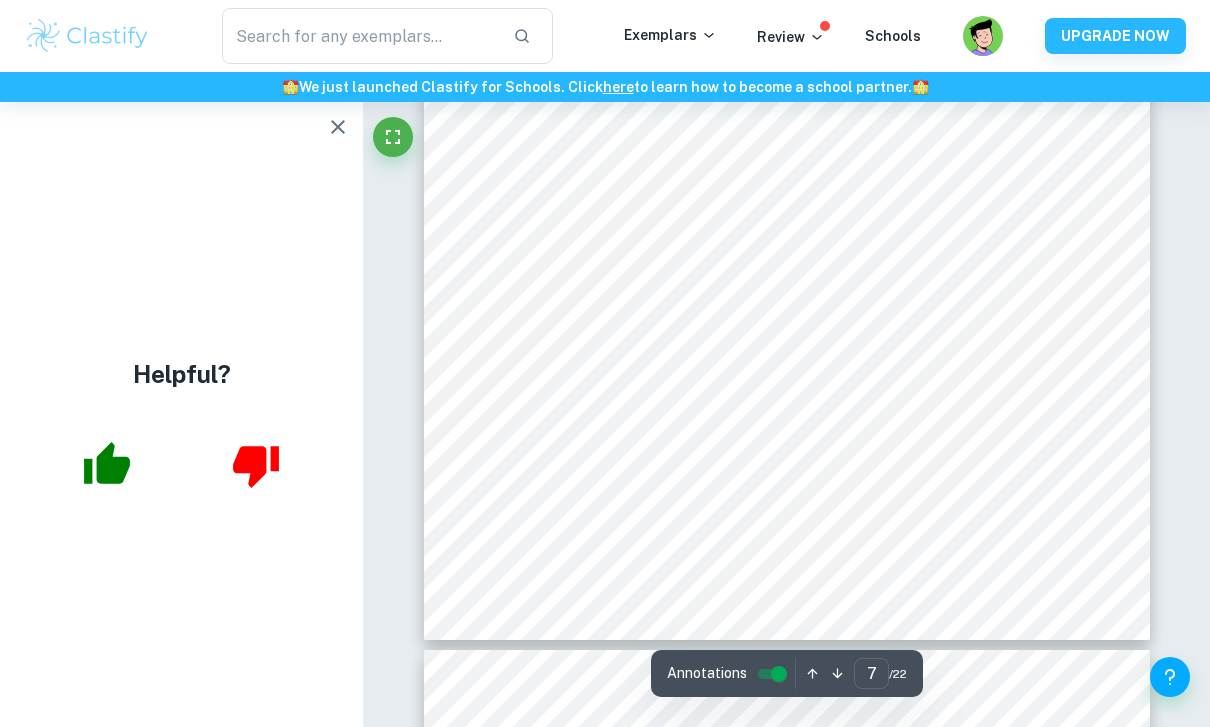 scroll, scrollTop: 6961, scrollLeft: 0, axis: vertical 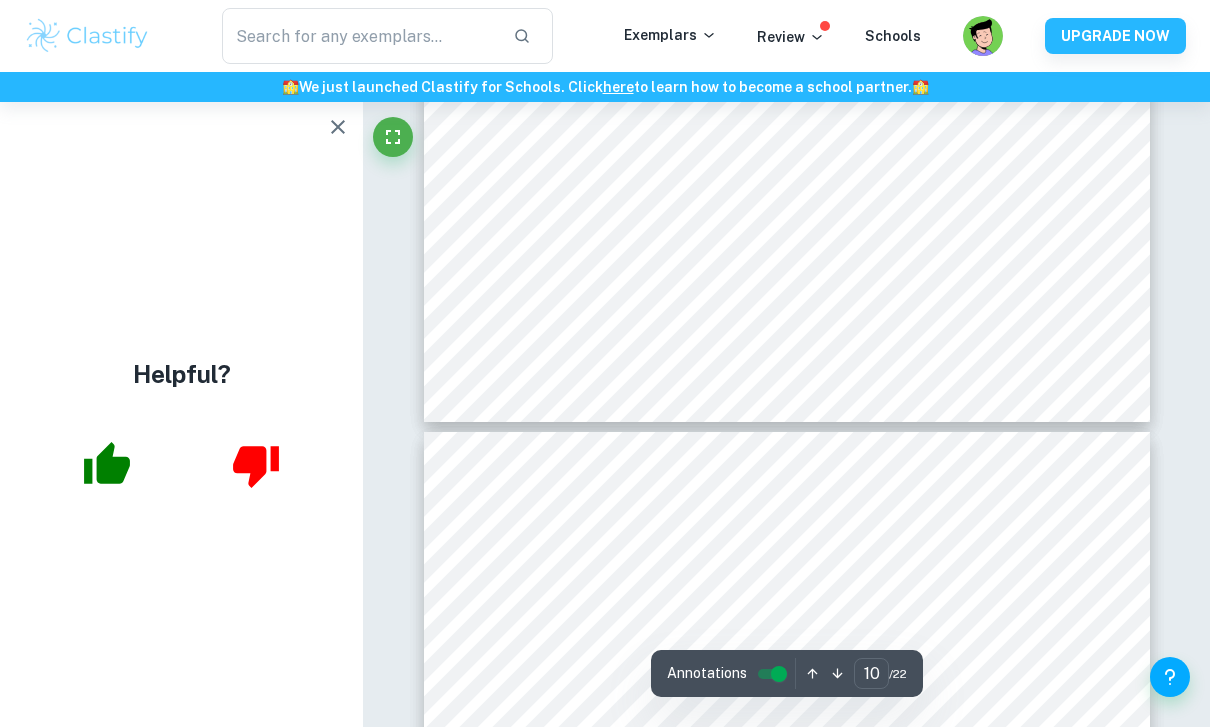 type on "11" 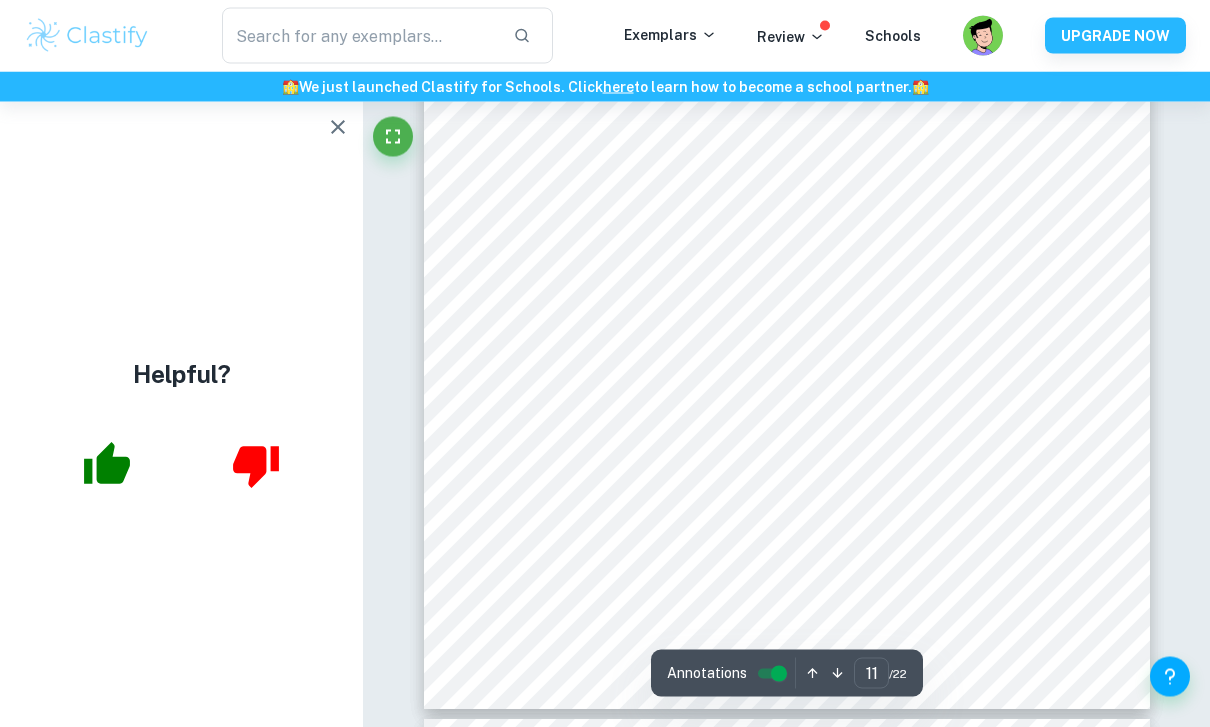 scroll, scrollTop: 11159, scrollLeft: 0, axis: vertical 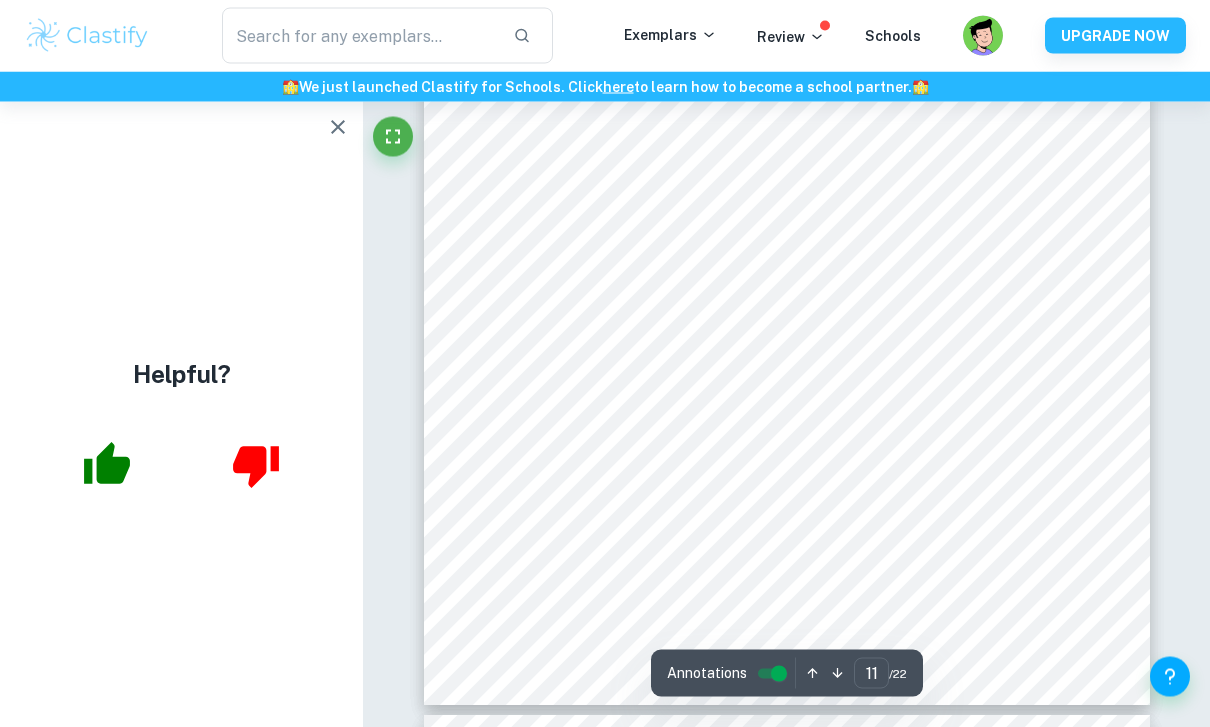 click at bounding box center [338, 127] 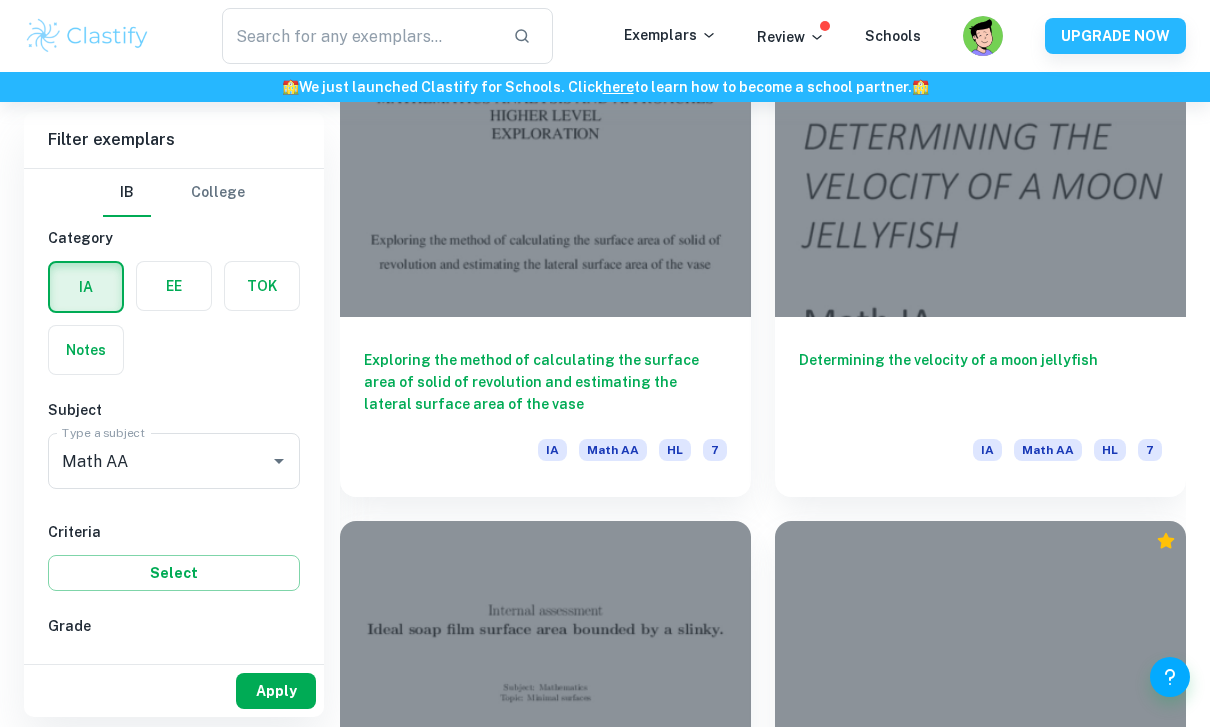 click on "Apply" at bounding box center [276, 691] 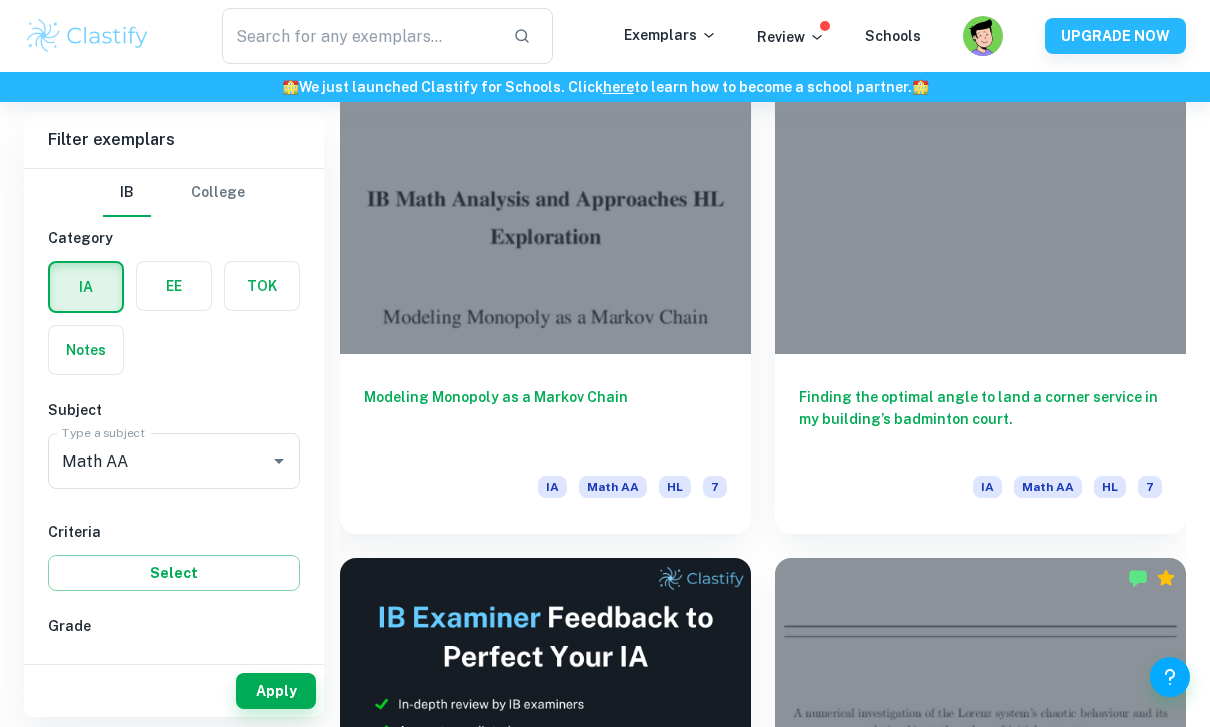 scroll, scrollTop: 630, scrollLeft: 0, axis: vertical 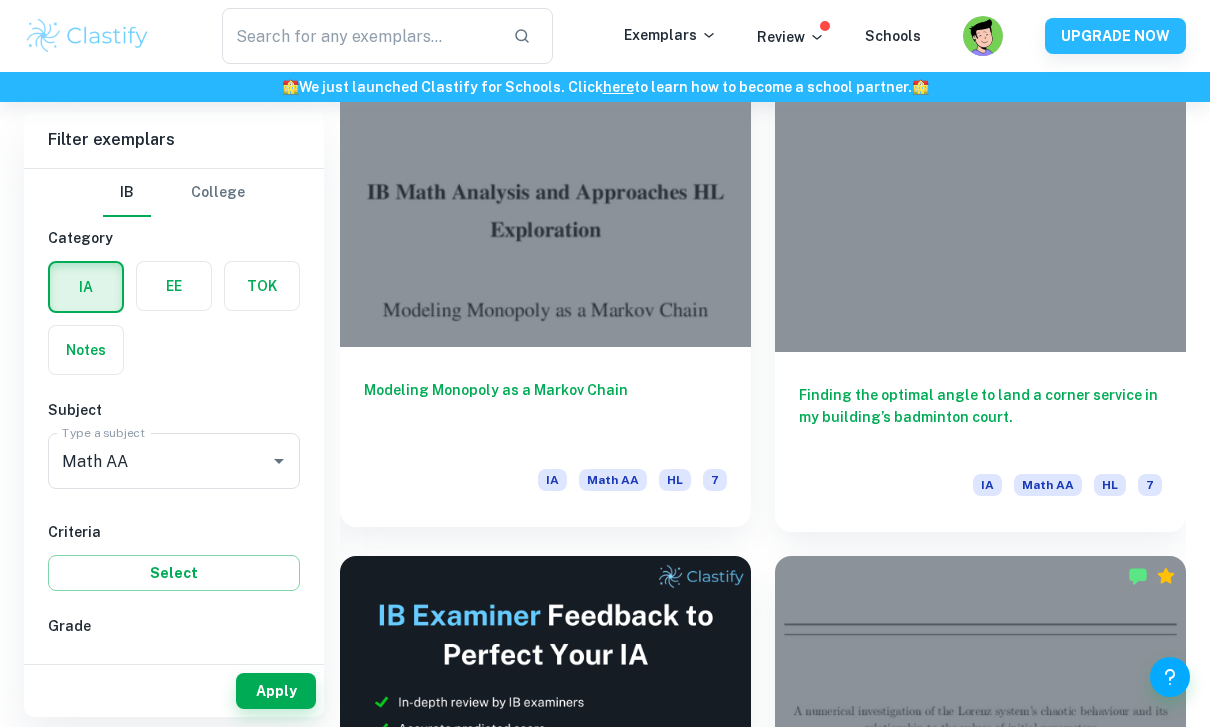 click at bounding box center [545, 193] 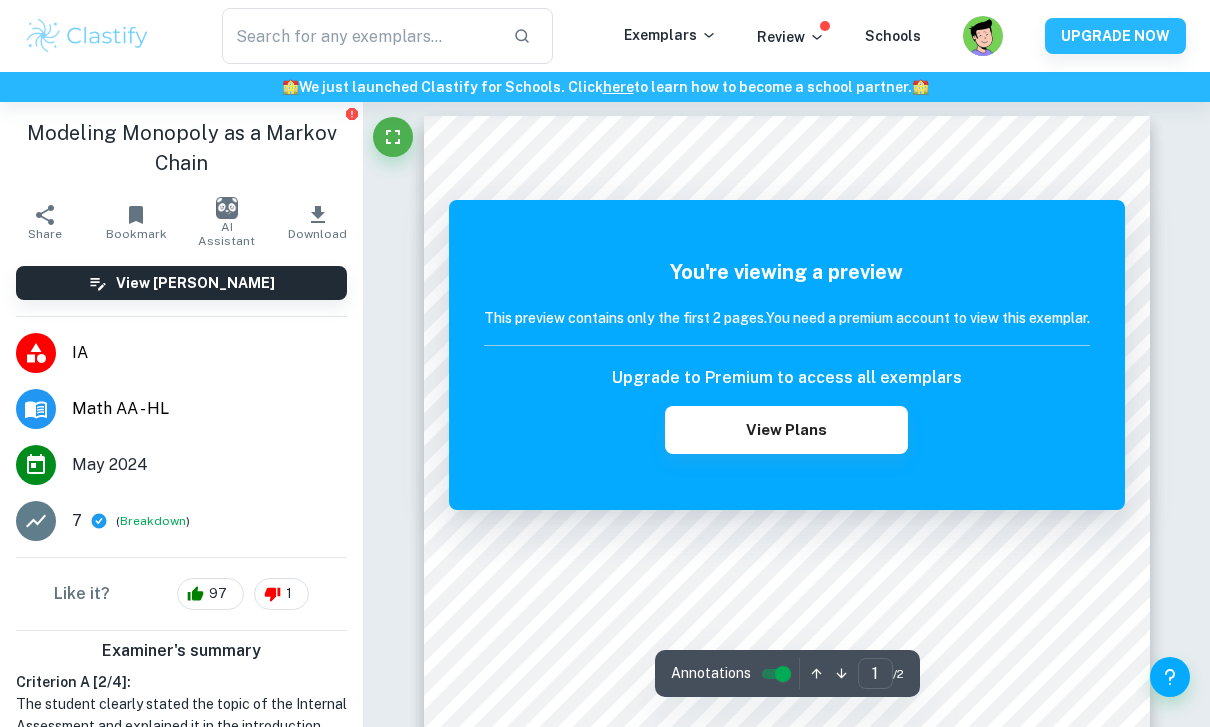scroll, scrollTop: 0, scrollLeft: 0, axis: both 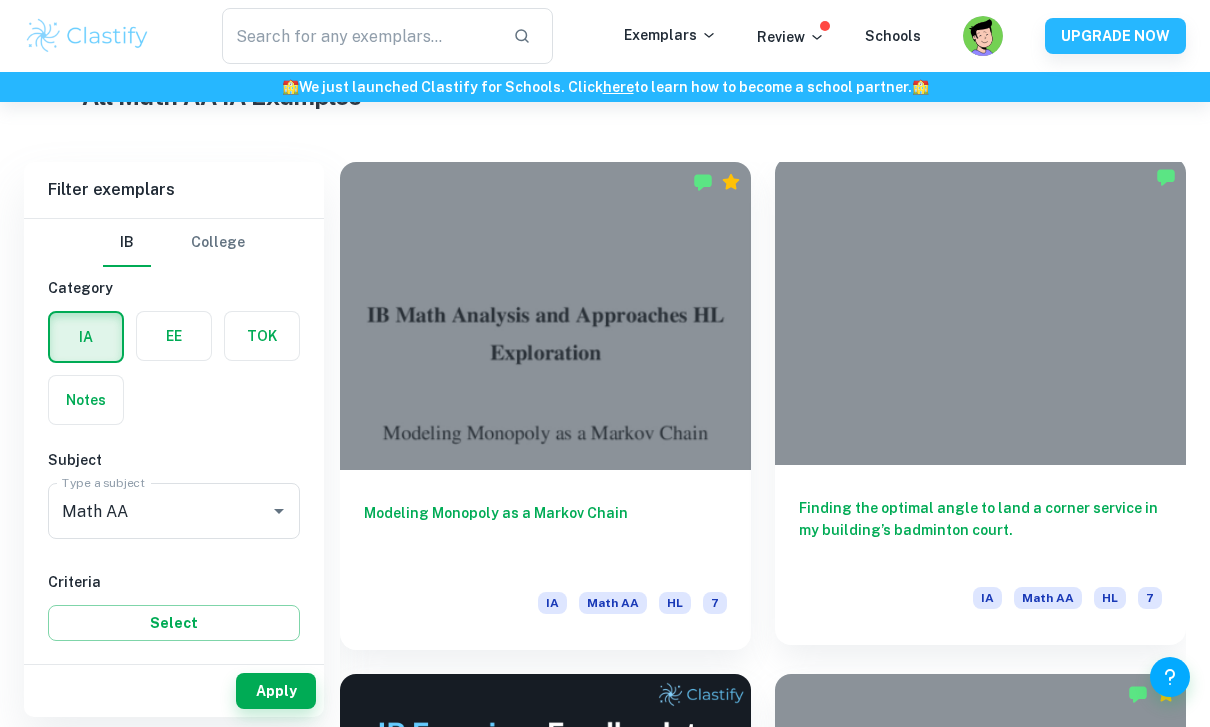 click at bounding box center (980, 311) 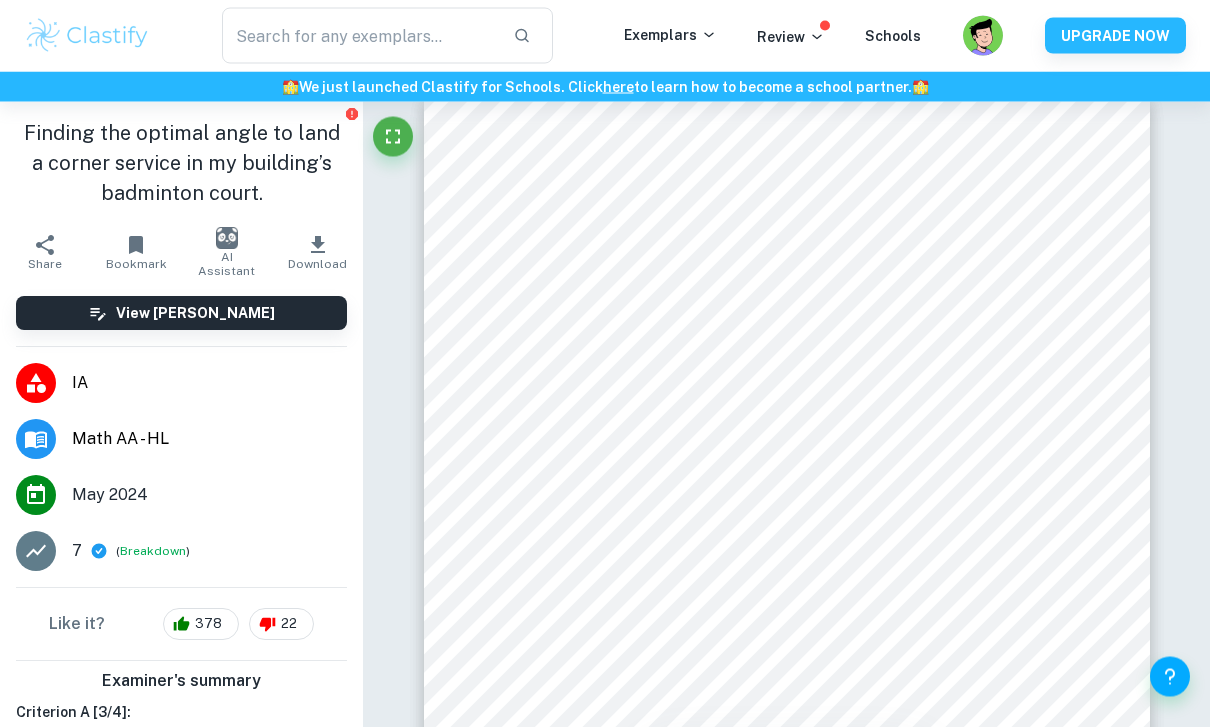 scroll, scrollTop: 1185, scrollLeft: 0, axis: vertical 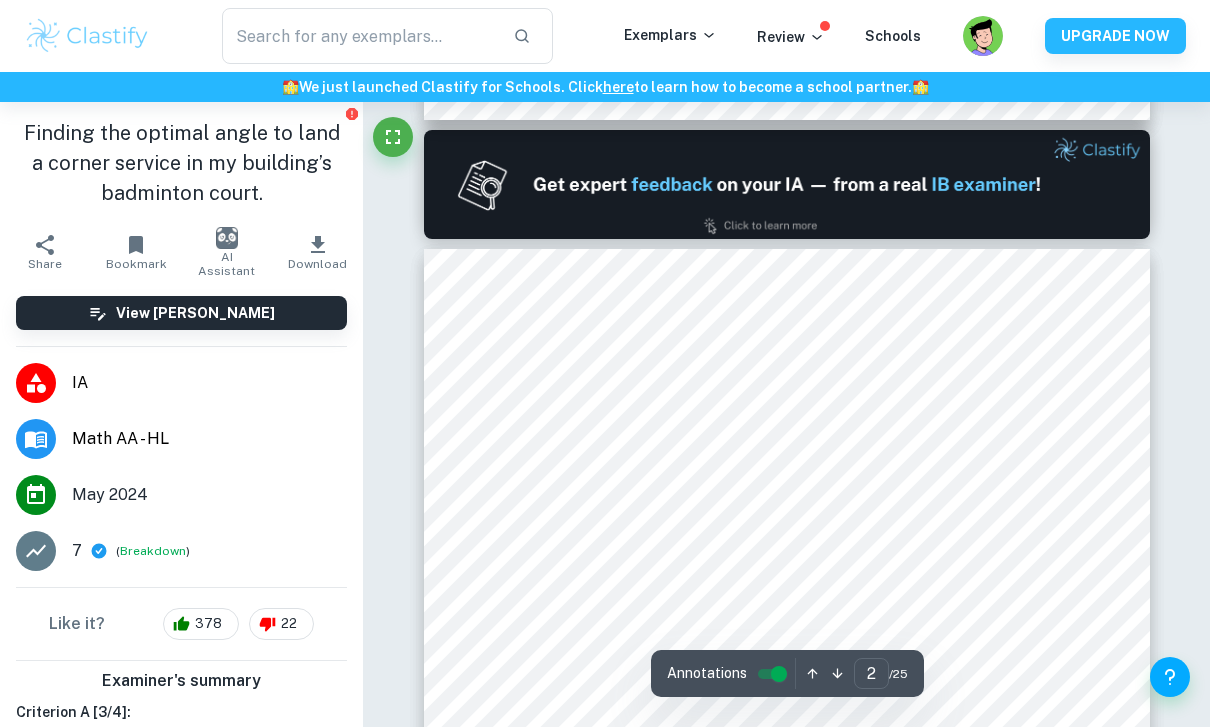 type on "1" 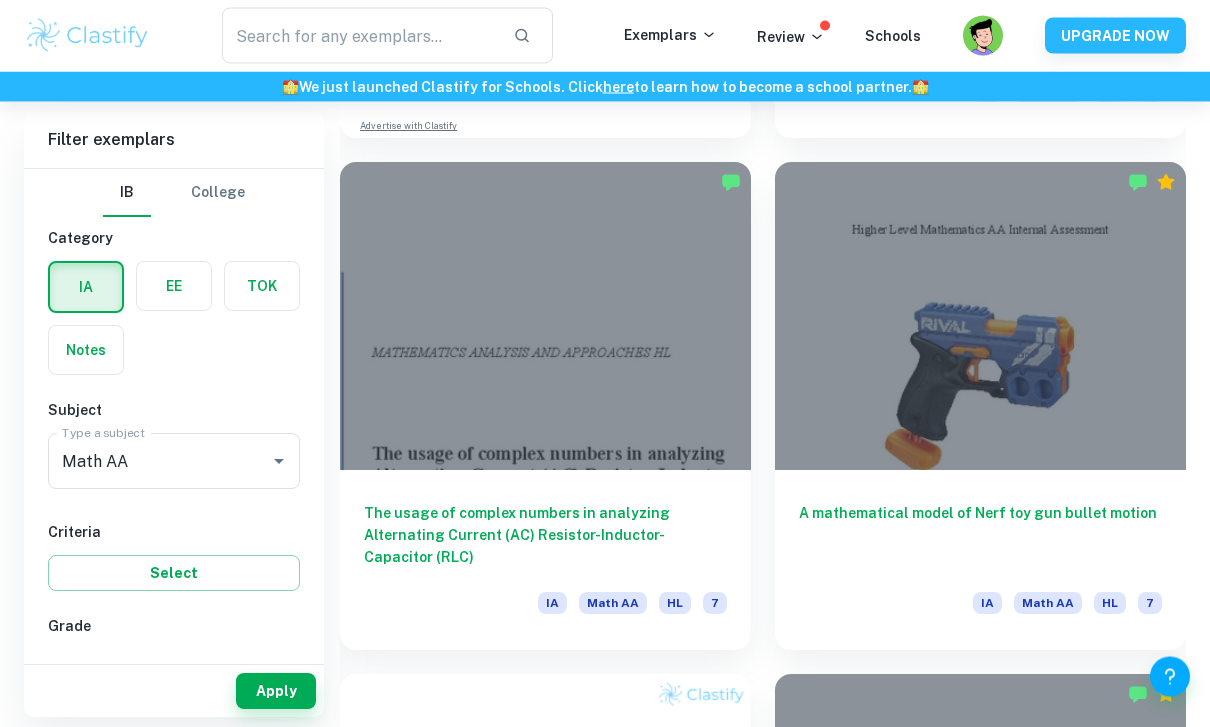 scroll, scrollTop: 1546, scrollLeft: 0, axis: vertical 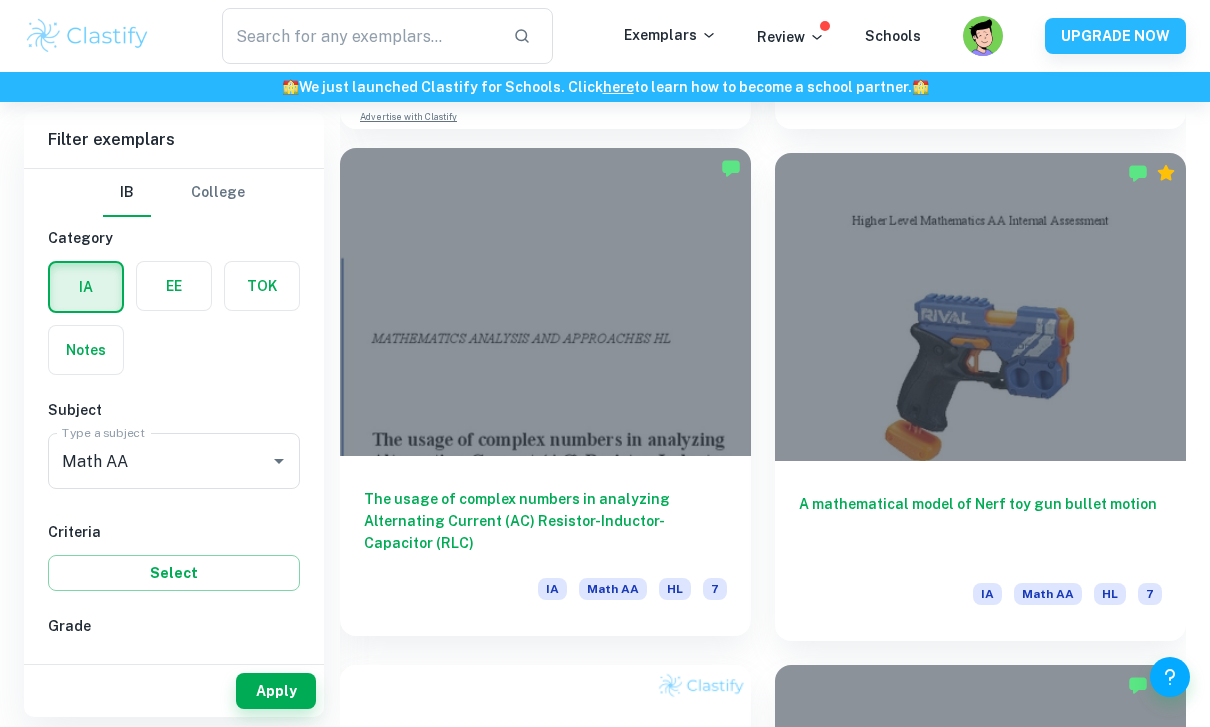 click at bounding box center [545, 302] 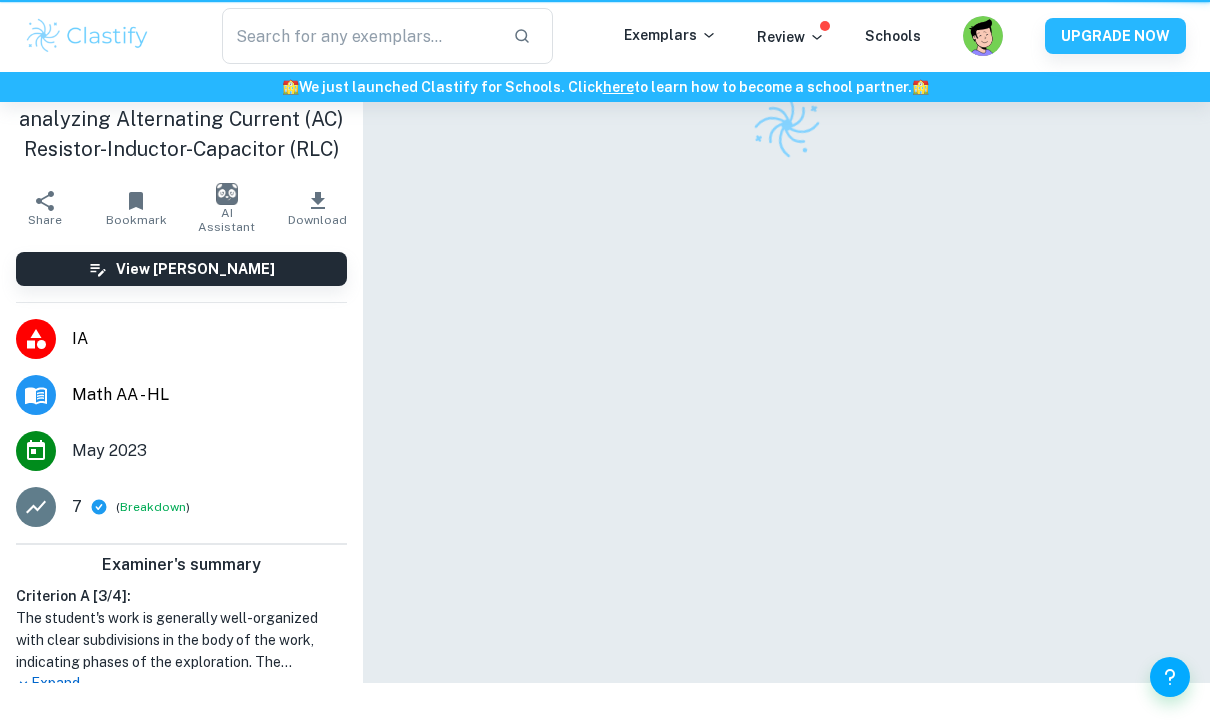 scroll, scrollTop: 0, scrollLeft: 0, axis: both 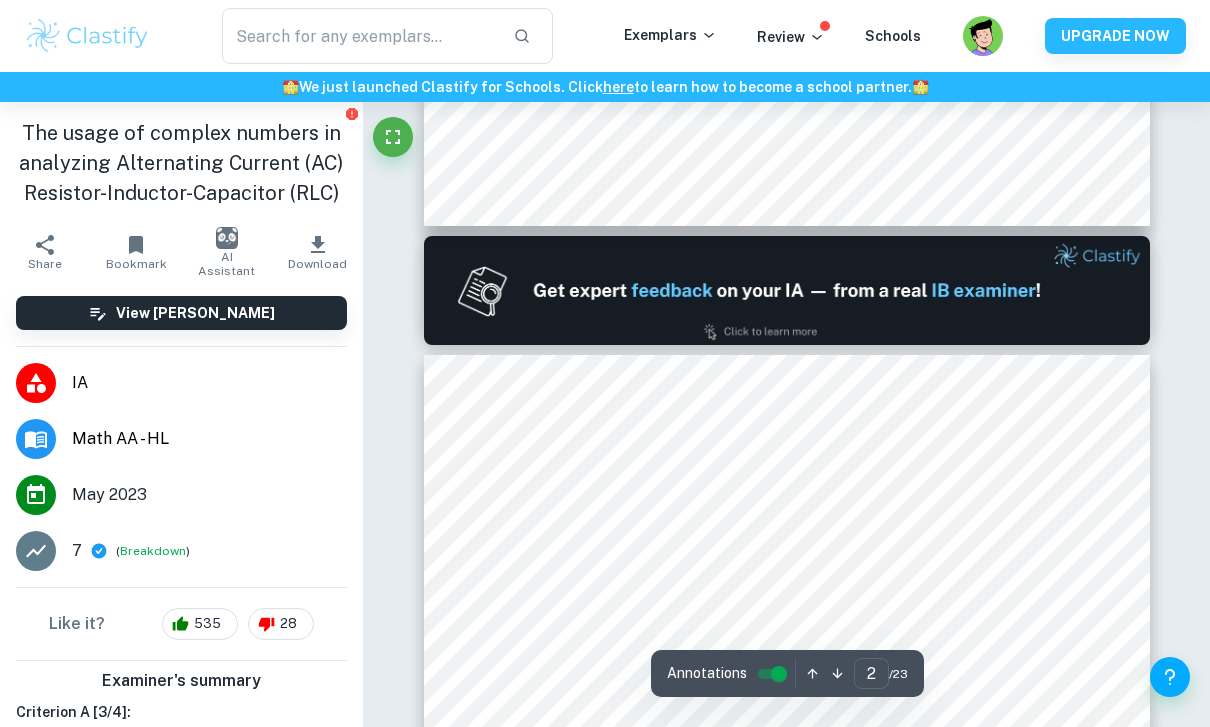 type on "1" 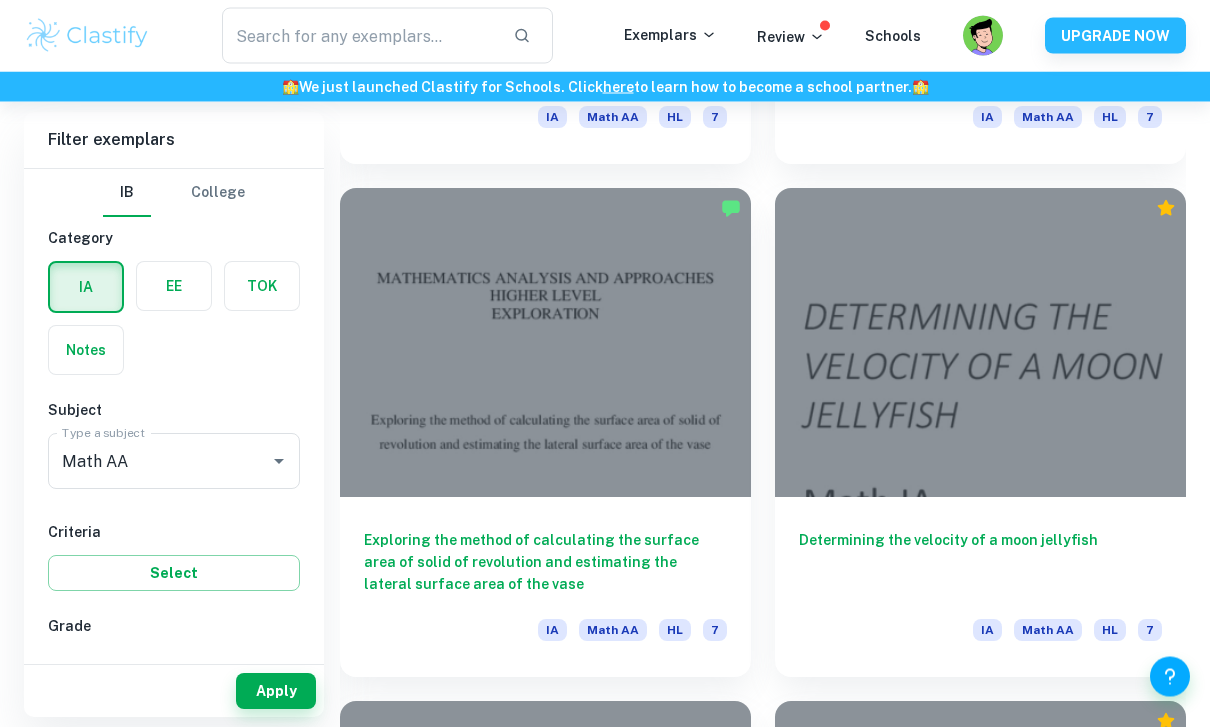 scroll, scrollTop: 3047, scrollLeft: 0, axis: vertical 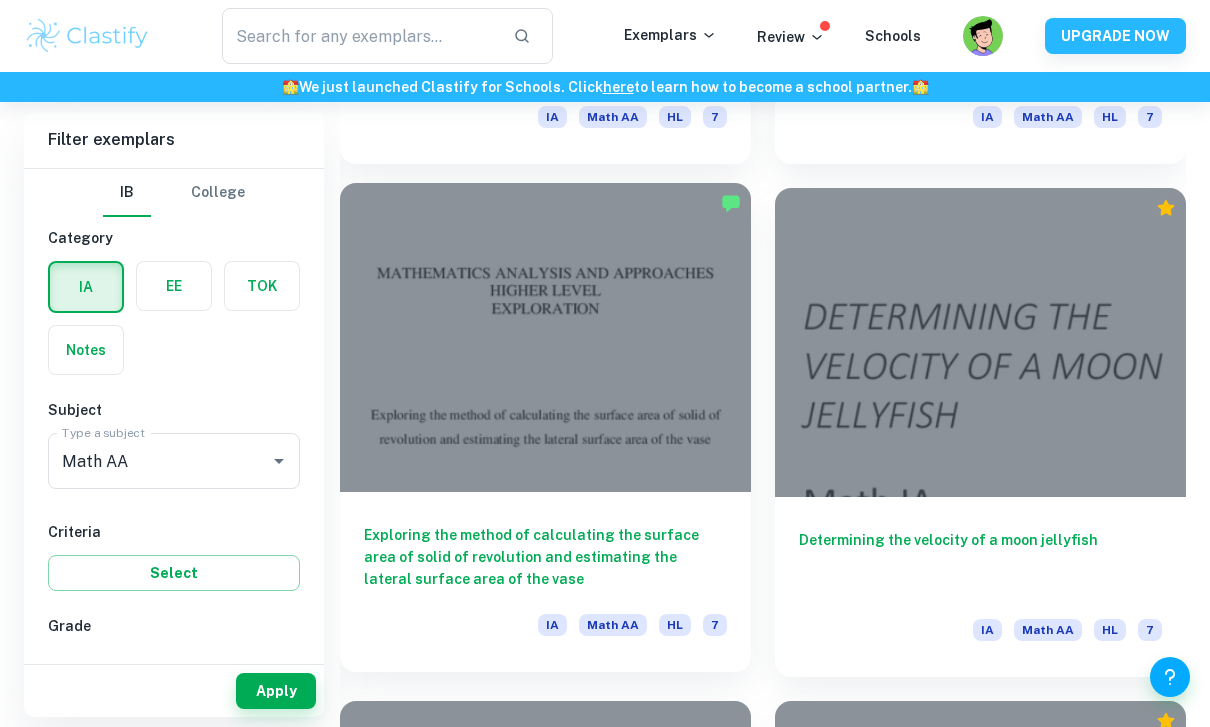 click at bounding box center [545, 337] 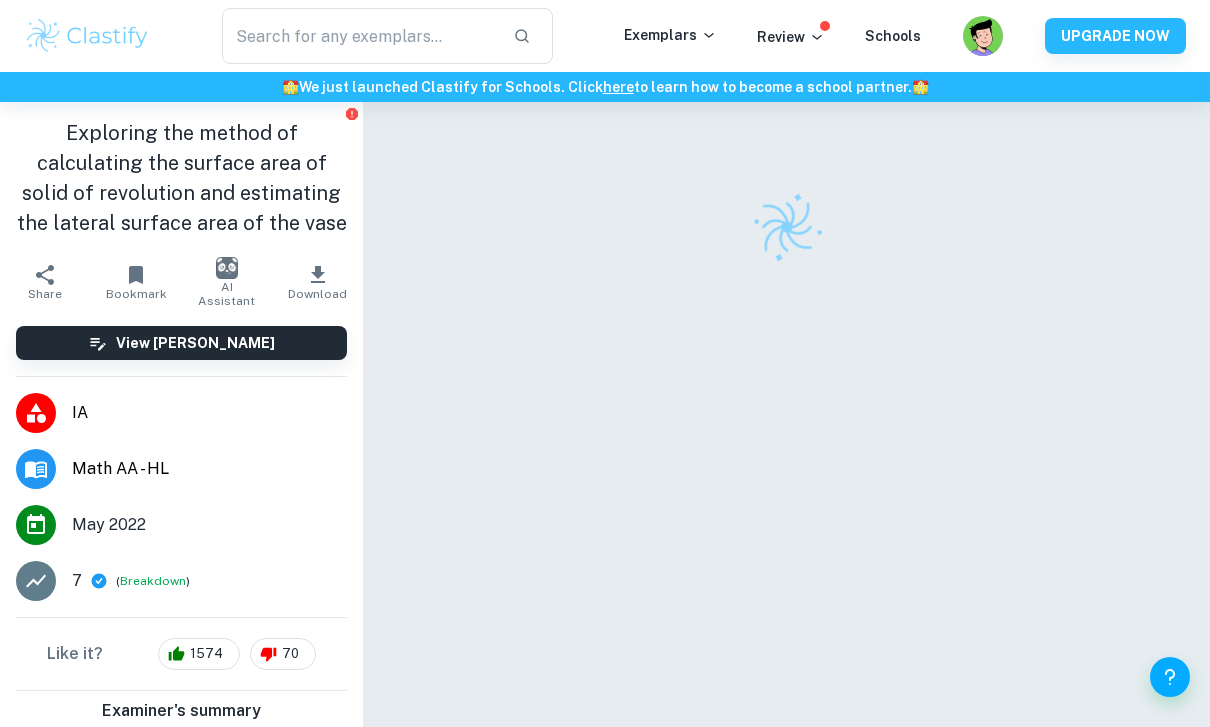 scroll, scrollTop: 55, scrollLeft: 0, axis: vertical 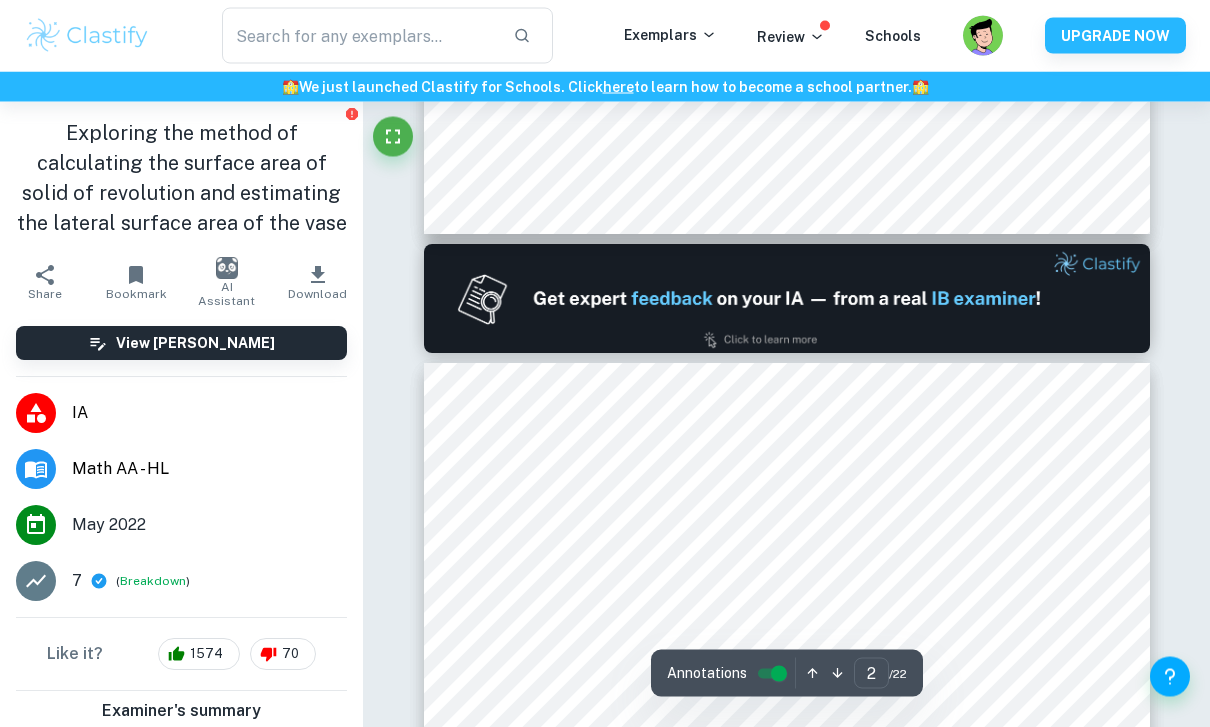 type on "1" 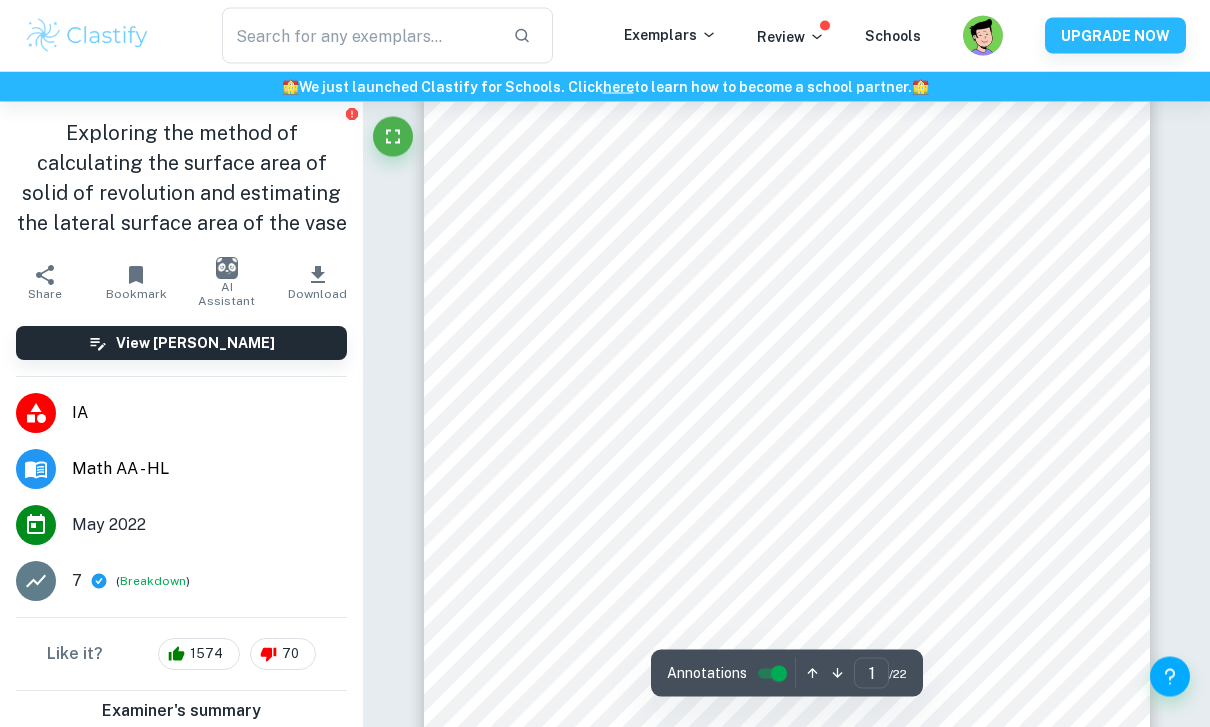 scroll, scrollTop: 0, scrollLeft: 0, axis: both 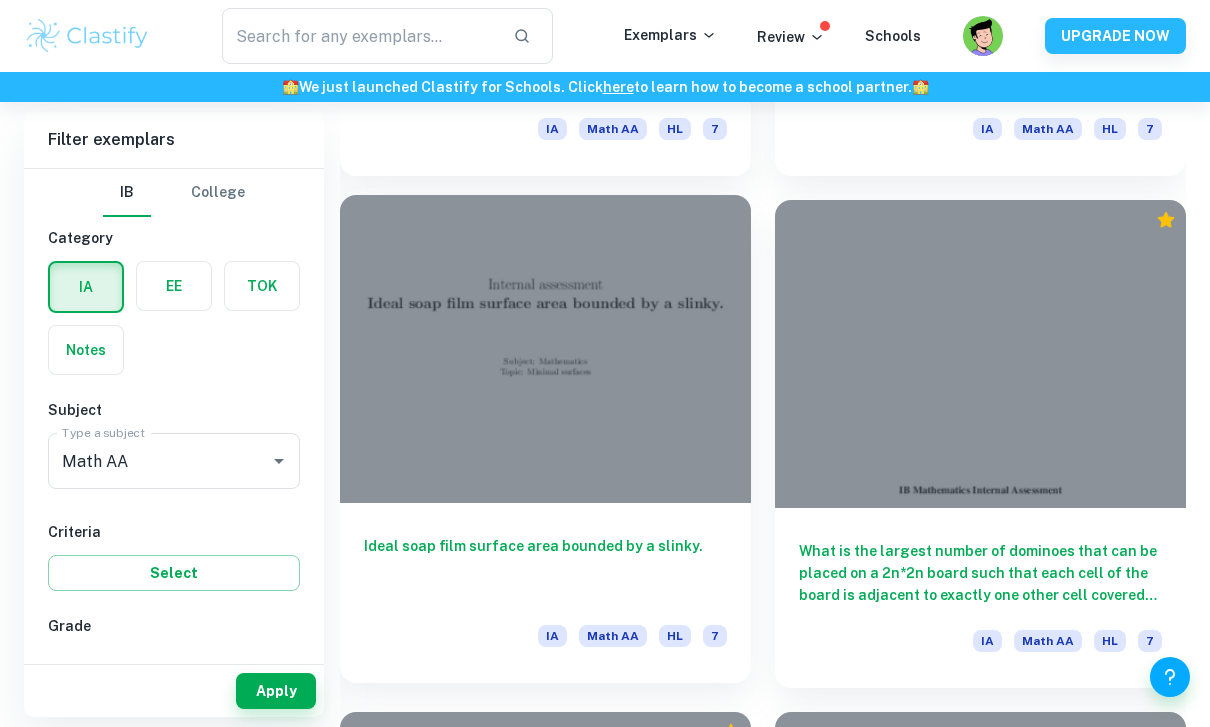 click on "Ideal soap film surface area bounded by a slinky." at bounding box center [545, 568] 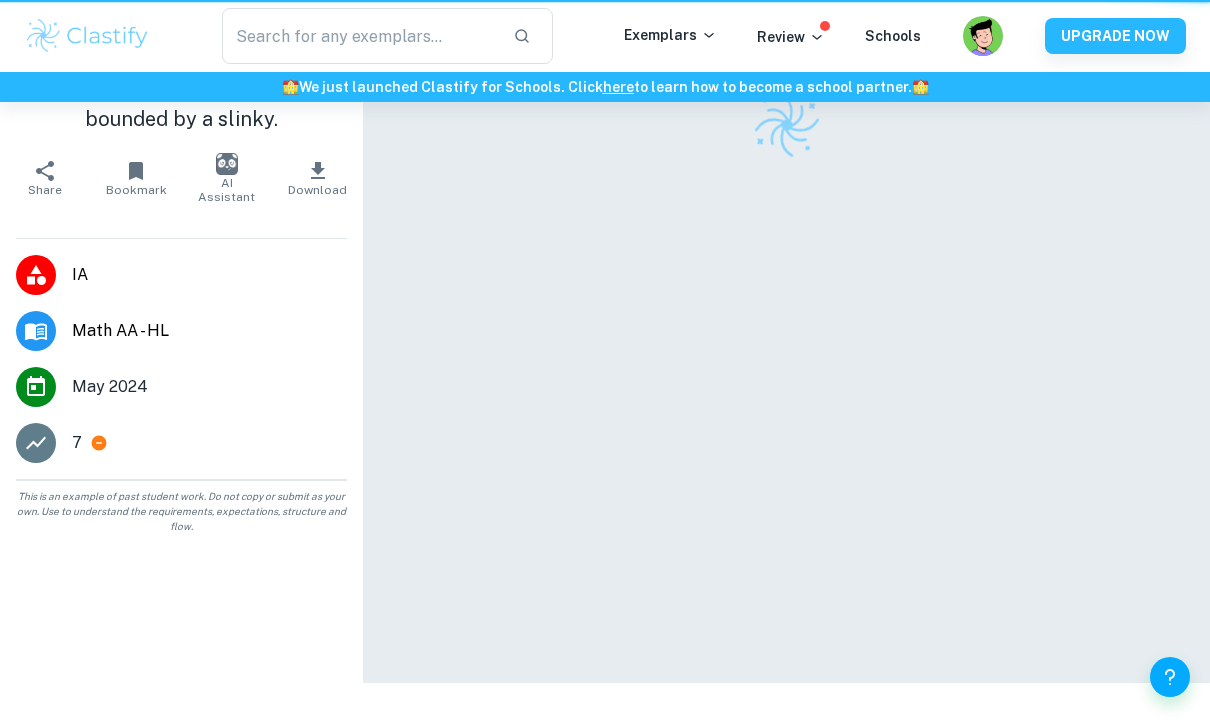scroll, scrollTop: 0, scrollLeft: 0, axis: both 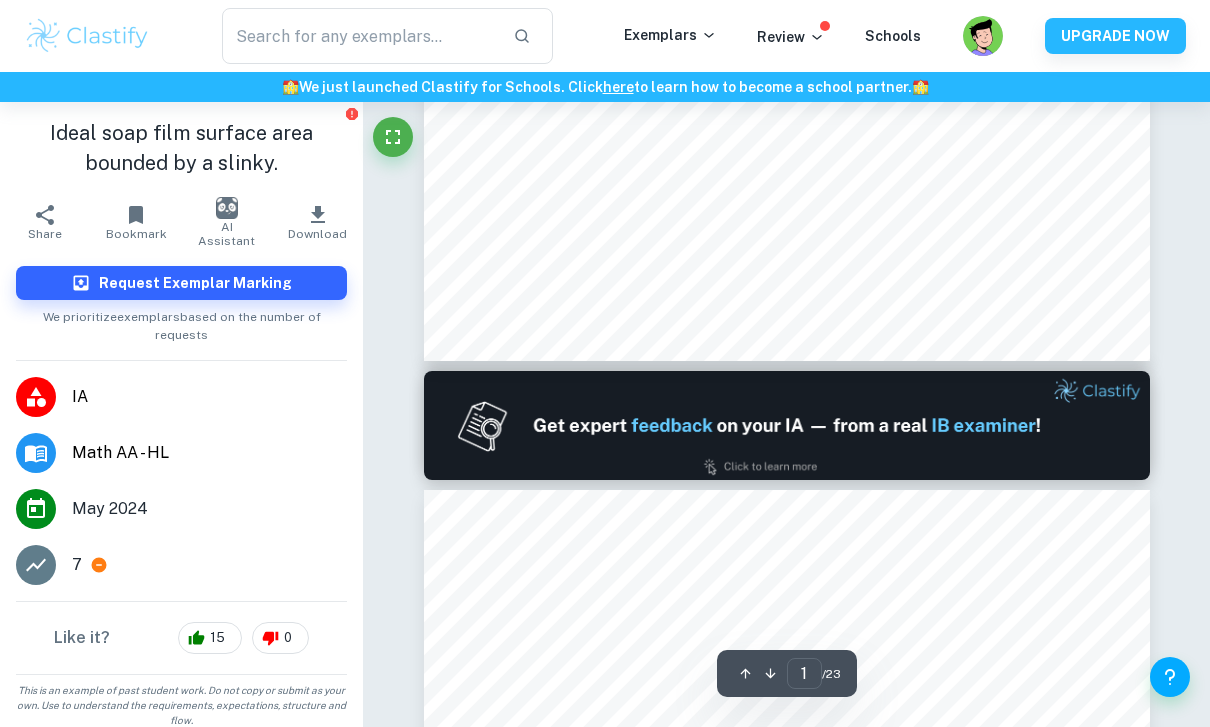 type on "2" 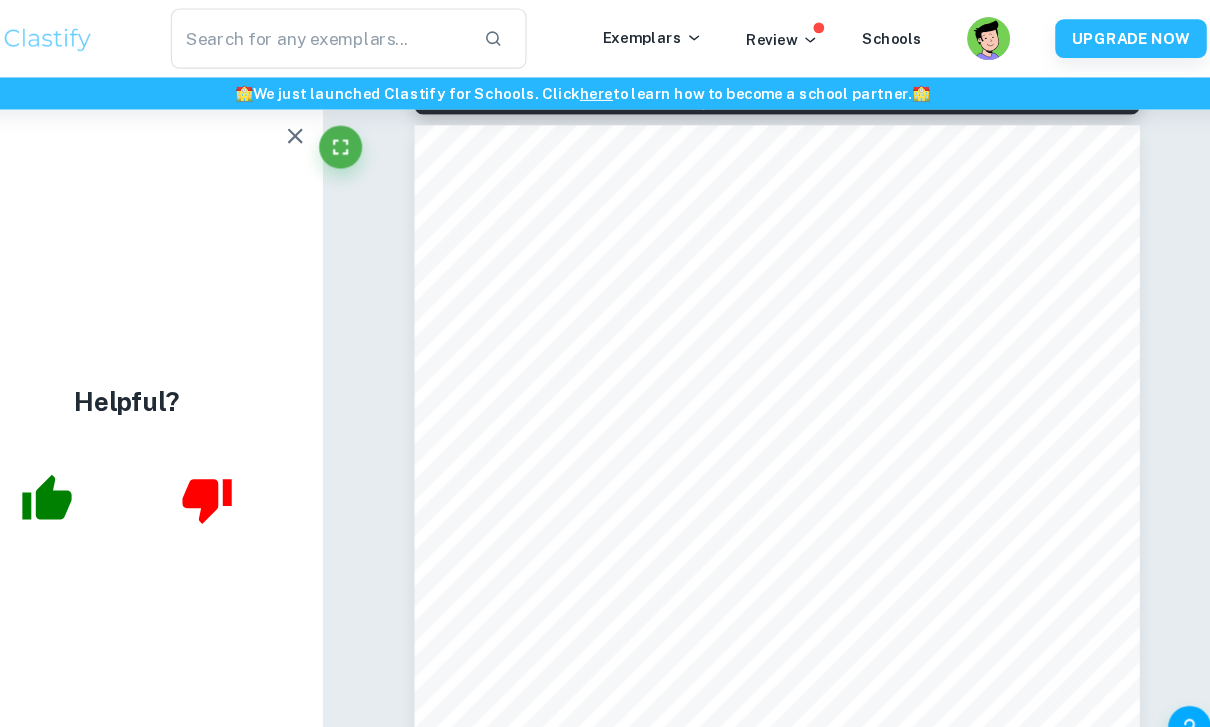 scroll, scrollTop: 1081, scrollLeft: 0, axis: vertical 